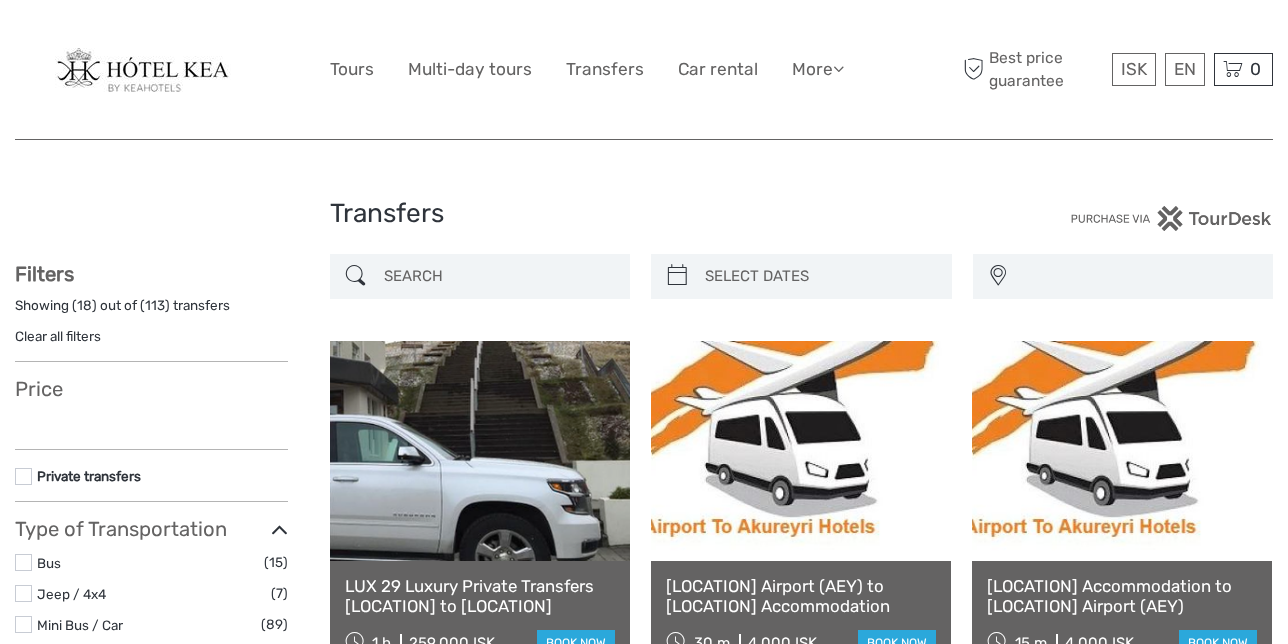select 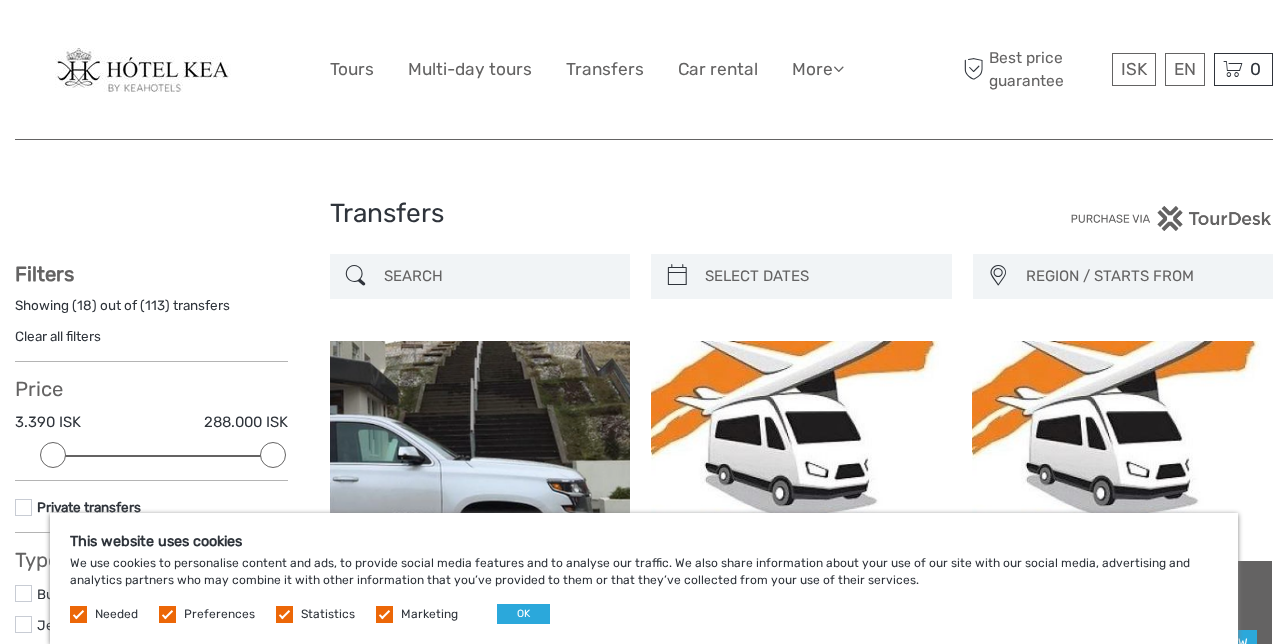 scroll, scrollTop: 14, scrollLeft: 0, axis: vertical 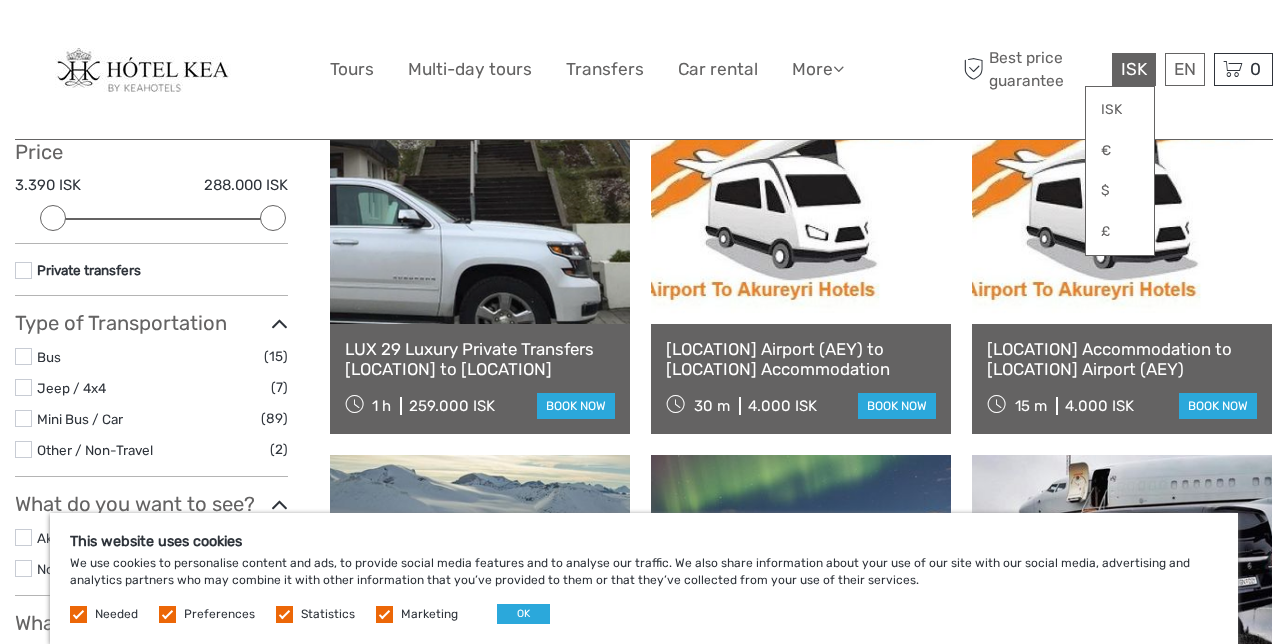 click on "ISK" at bounding box center (1134, 69) 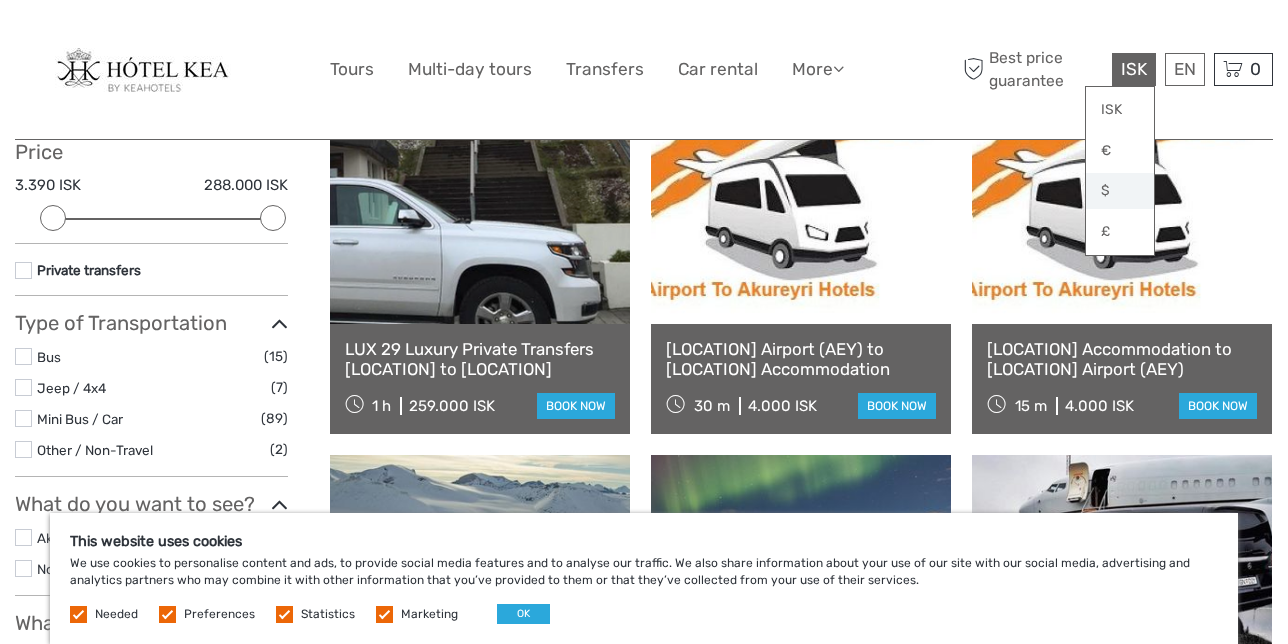 click on "$" at bounding box center [1120, 191] 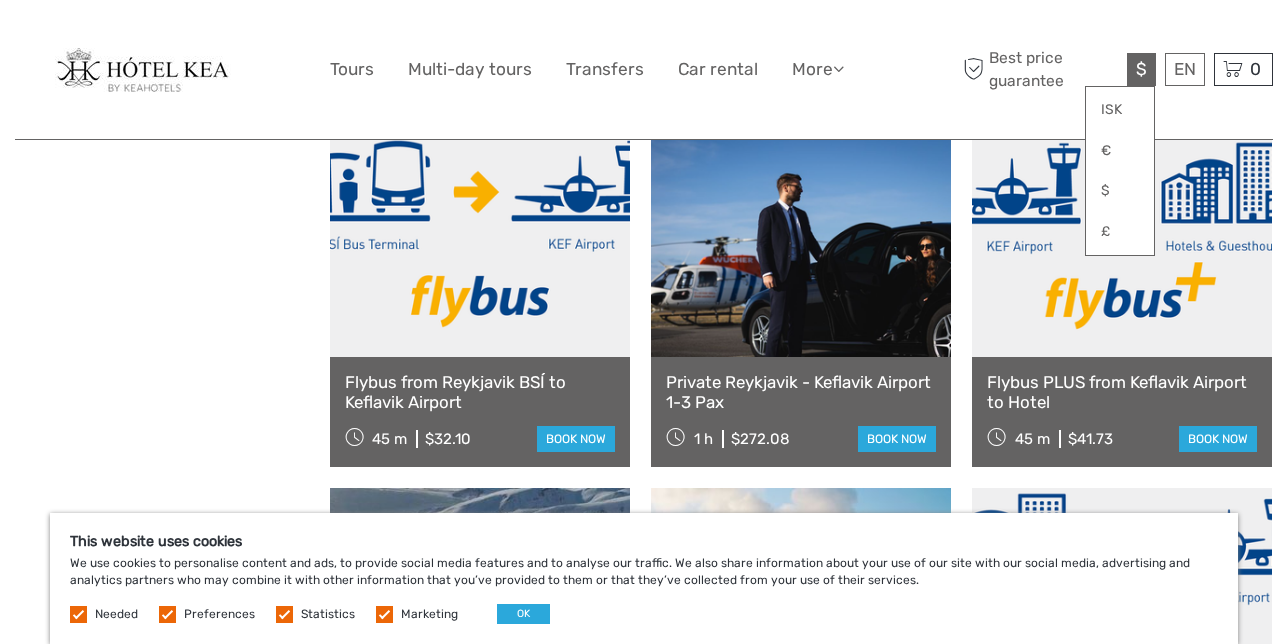 scroll, scrollTop: 1262, scrollLeft: 0, axis: vertical 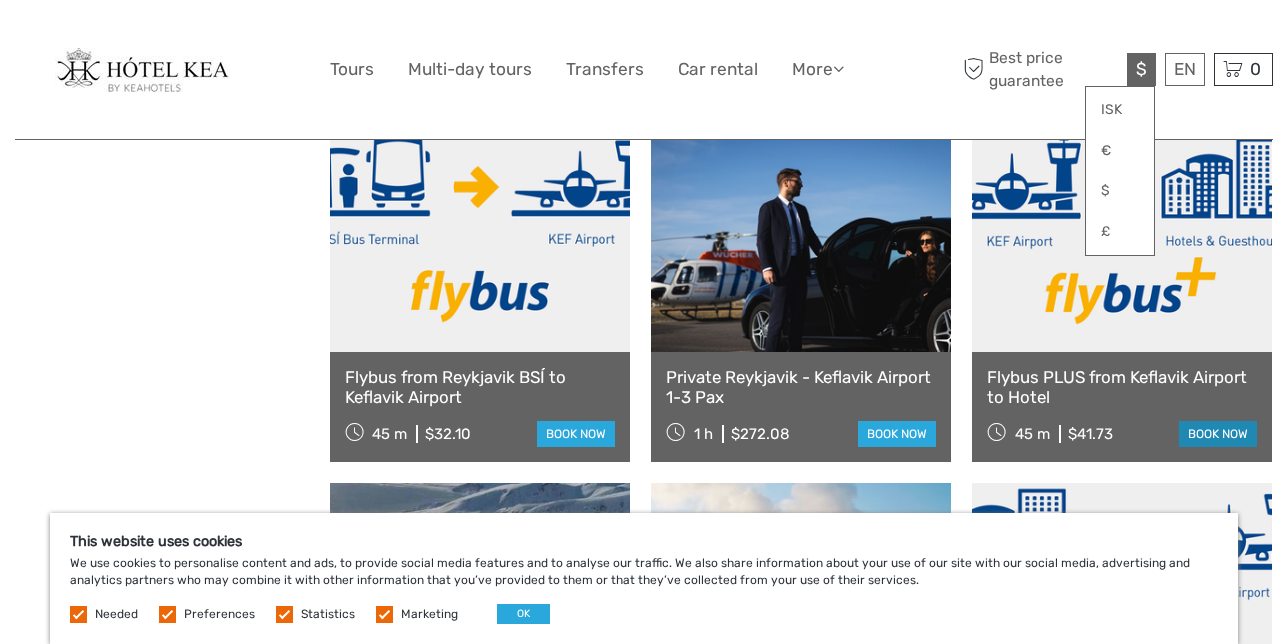 click on "book now" at bounding box center [1218, 434] 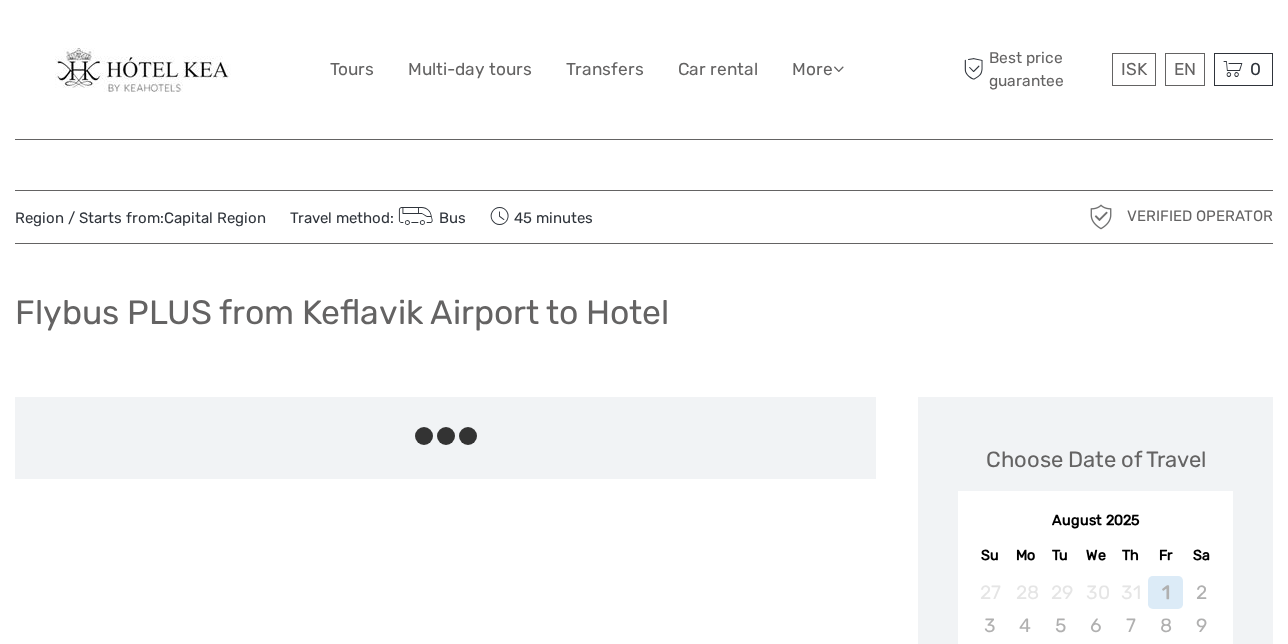 scroll, scrollTop: 0, scrollLeft: 0, axis: both 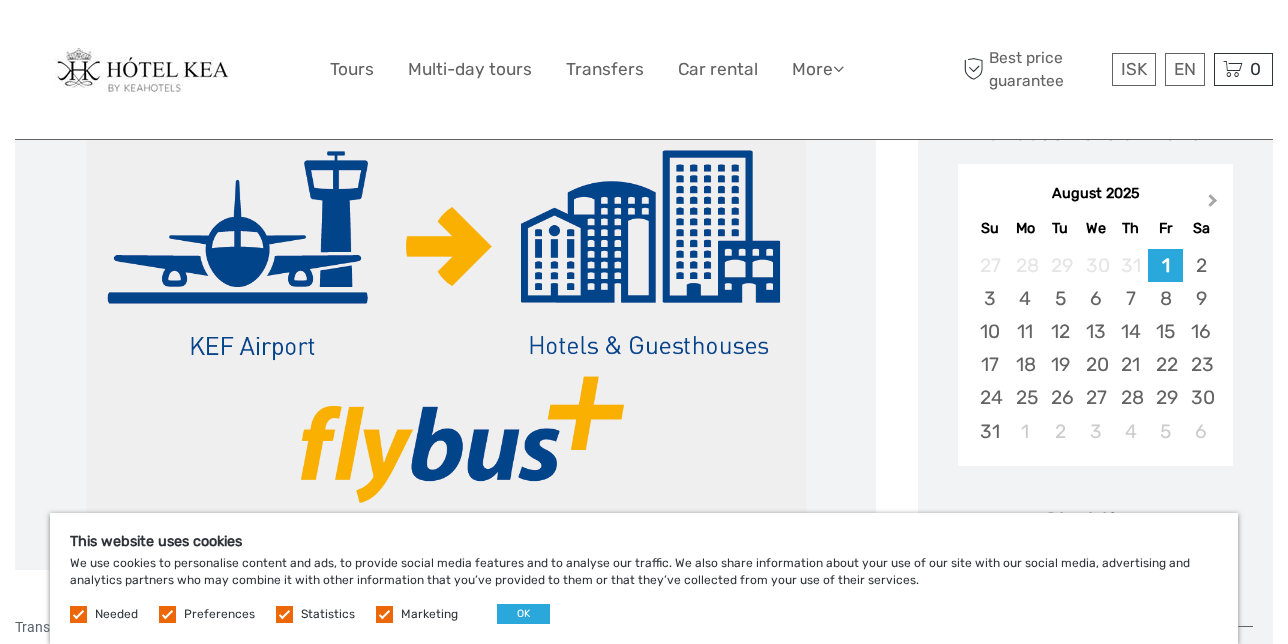 click on "Next Month" at bounding box center (1215, 205) 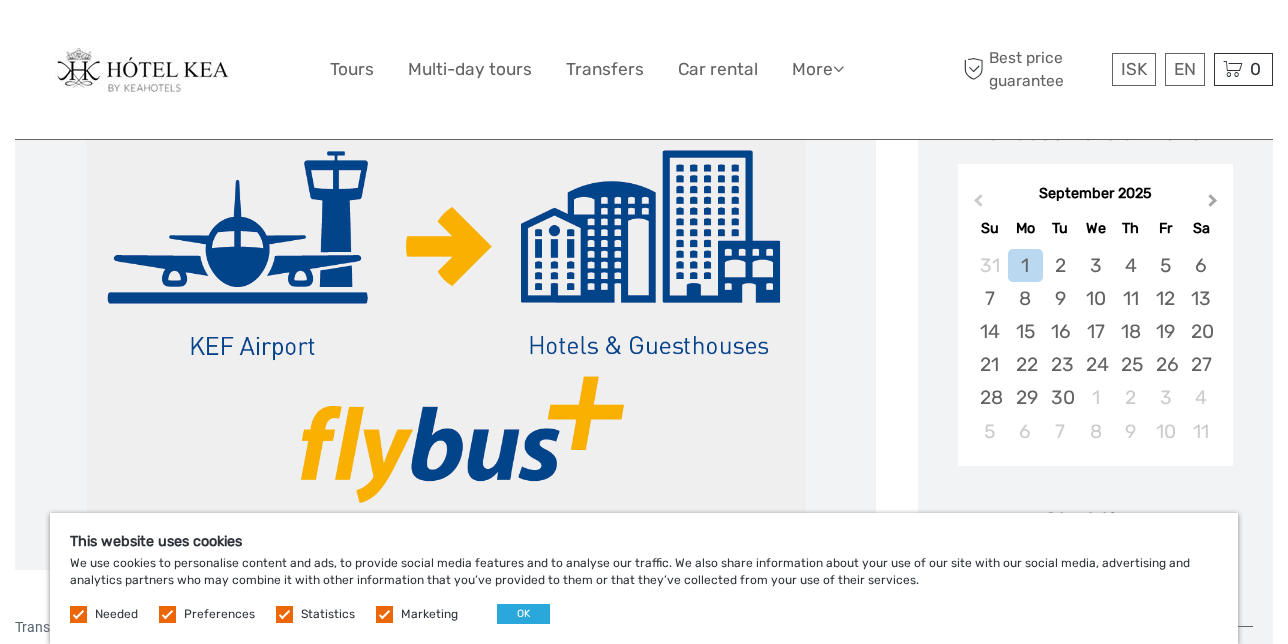 click on "Next Month" at bounding box center [1215, 205] 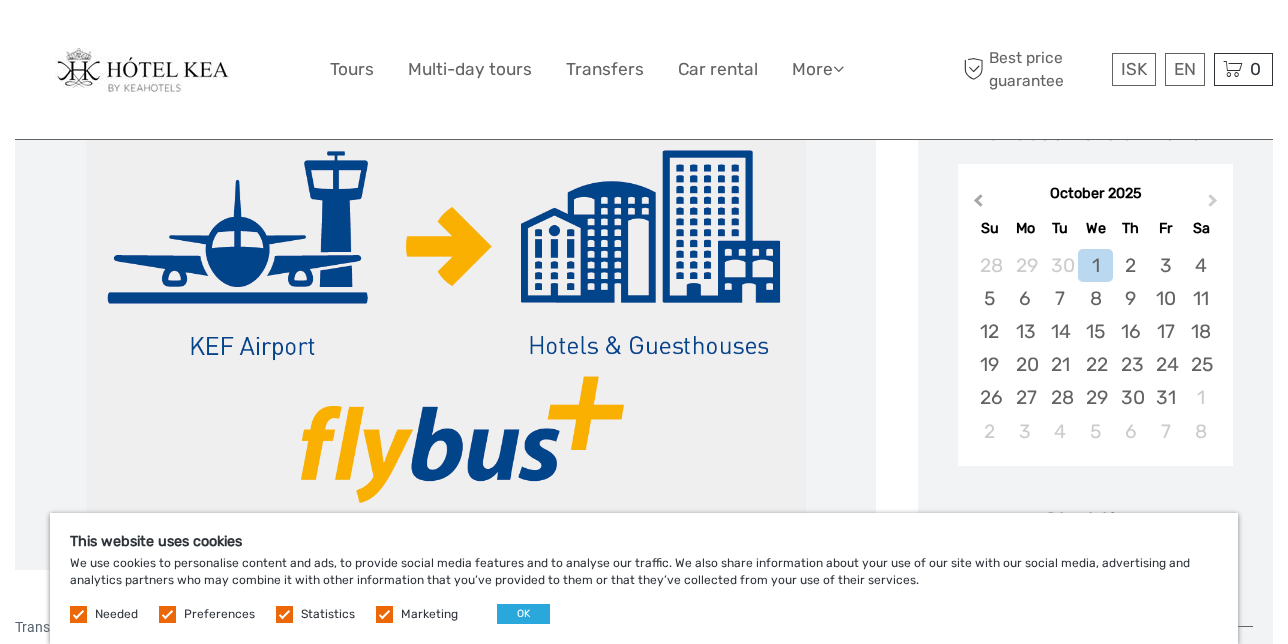 click on "Previous Month" at bounding box center (976, 205) 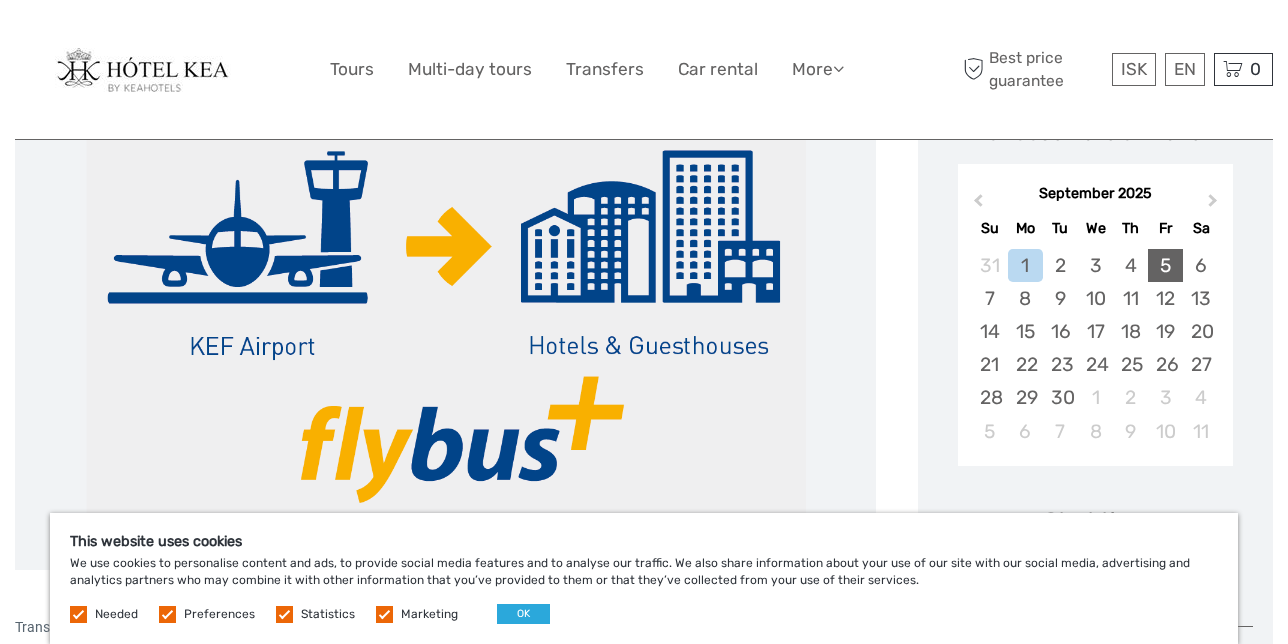 click on "5" at bounding box center (1165, 265) 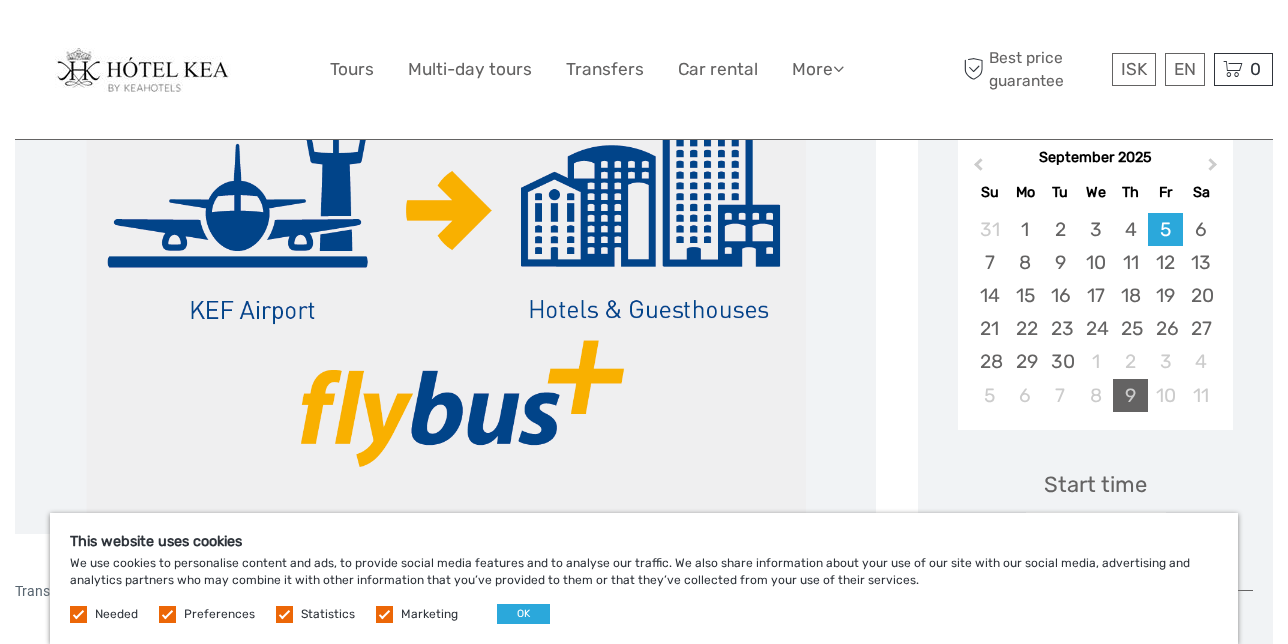 scroll, scrollTop: 483, scrollLeft: 0, axis: vertical 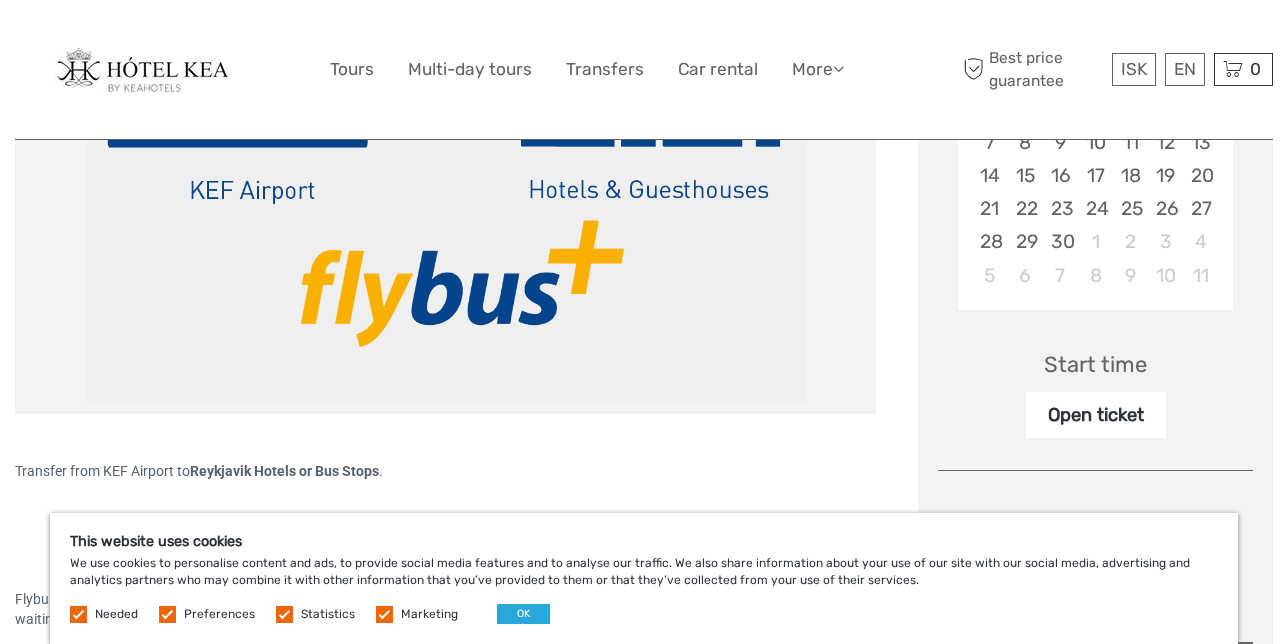 click on "Open ticket" at bounding box center [1096, 415] 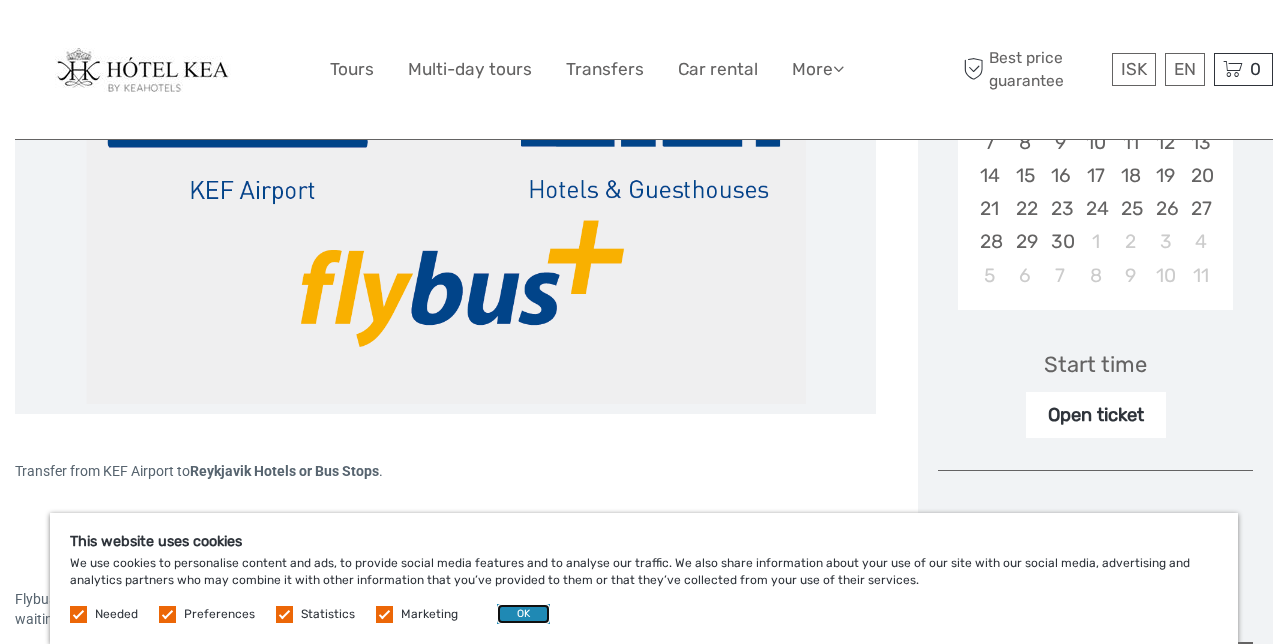 click on "OK" at bounding box center (523, 614) 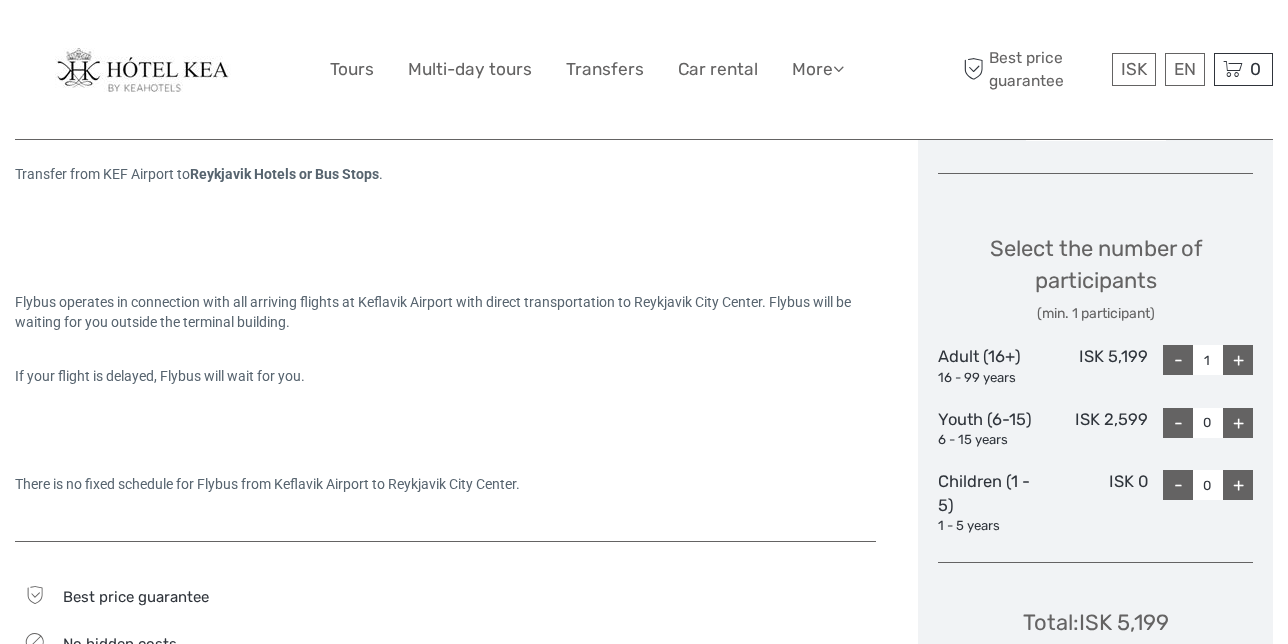 scroll, scrollTop: 802, scrollLeft: 0, axis: vertical 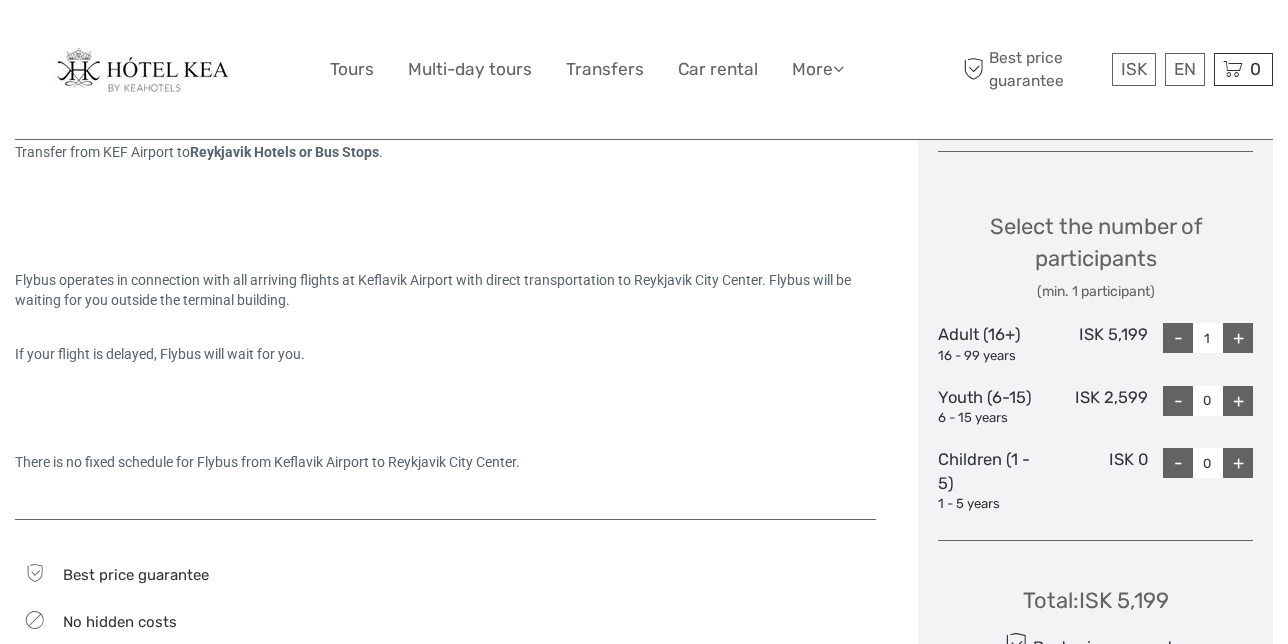 click on "+" at bounding box center (1238, 338) 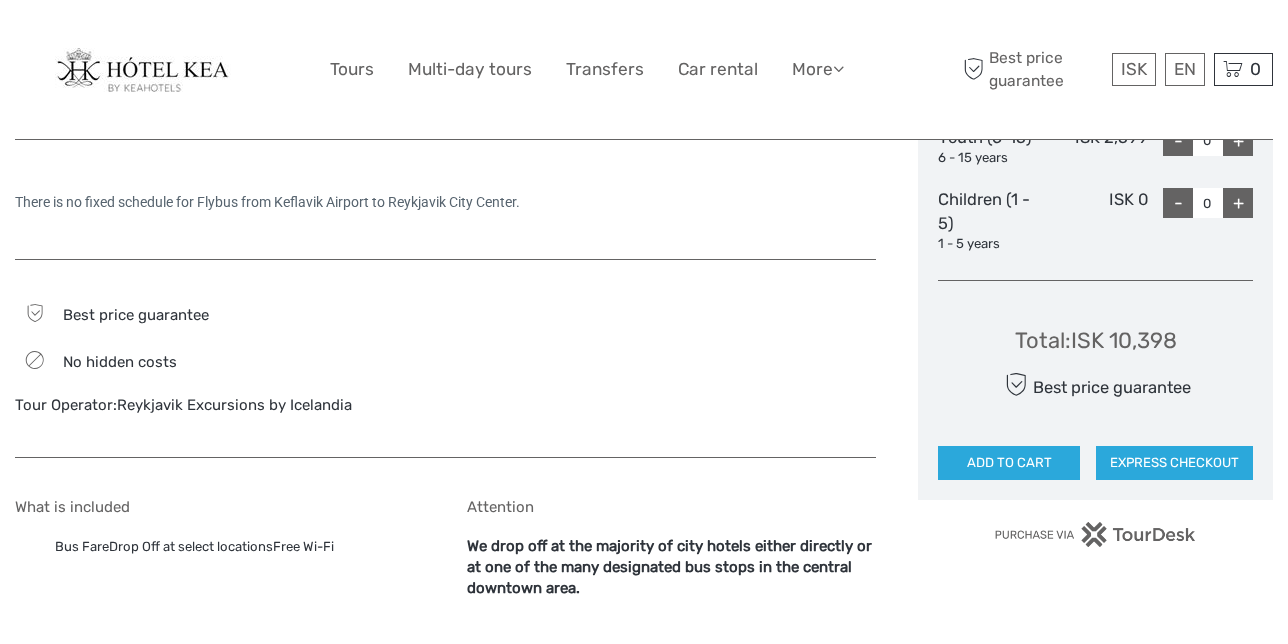 scroll, scrollTop: 1064, scrollLeft: 0, axis: vertical 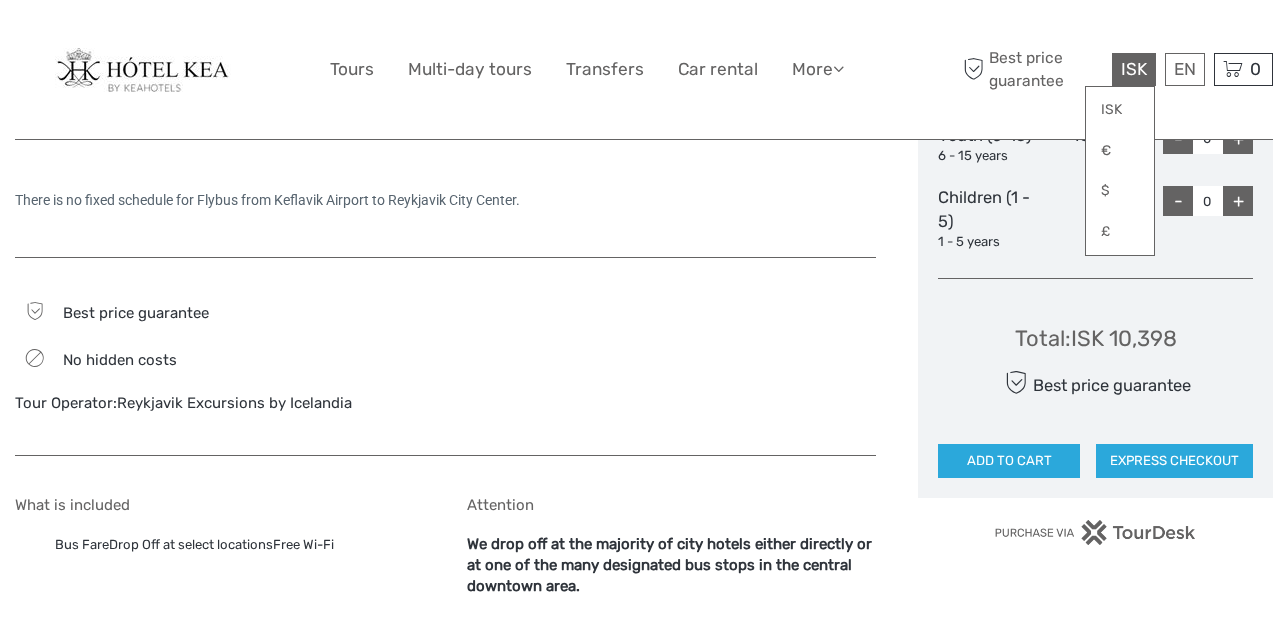 click on "ISK" at bounding box center (1134, 69) 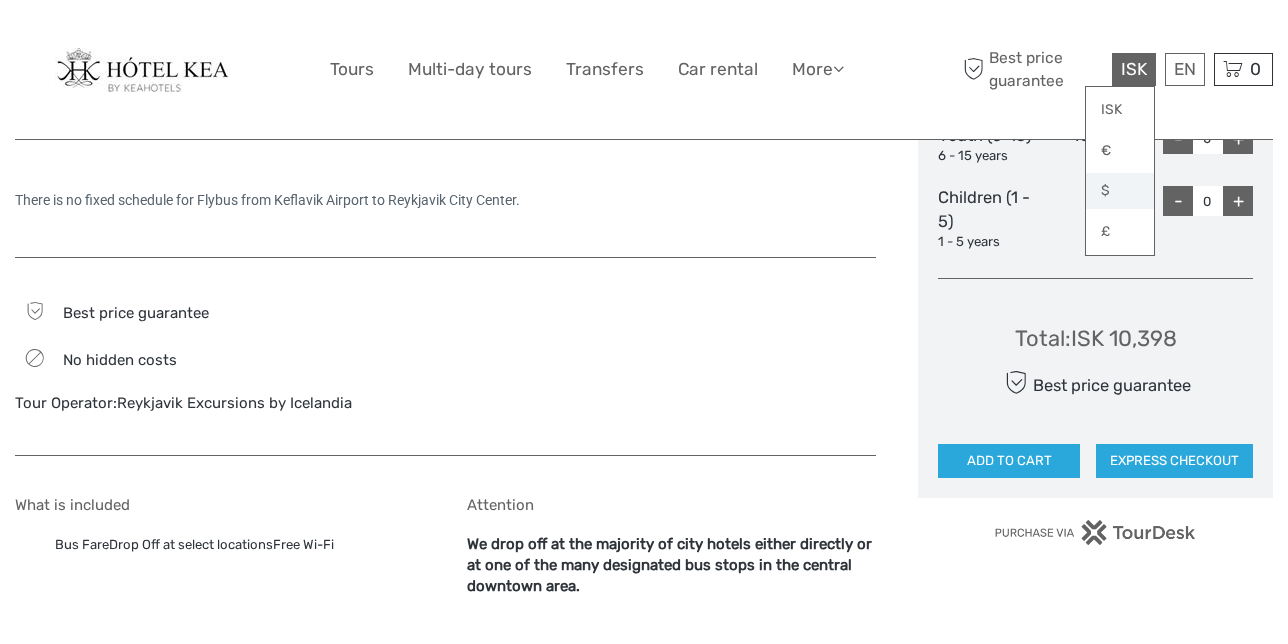 click on "$" at bounding box center [1120, 191] 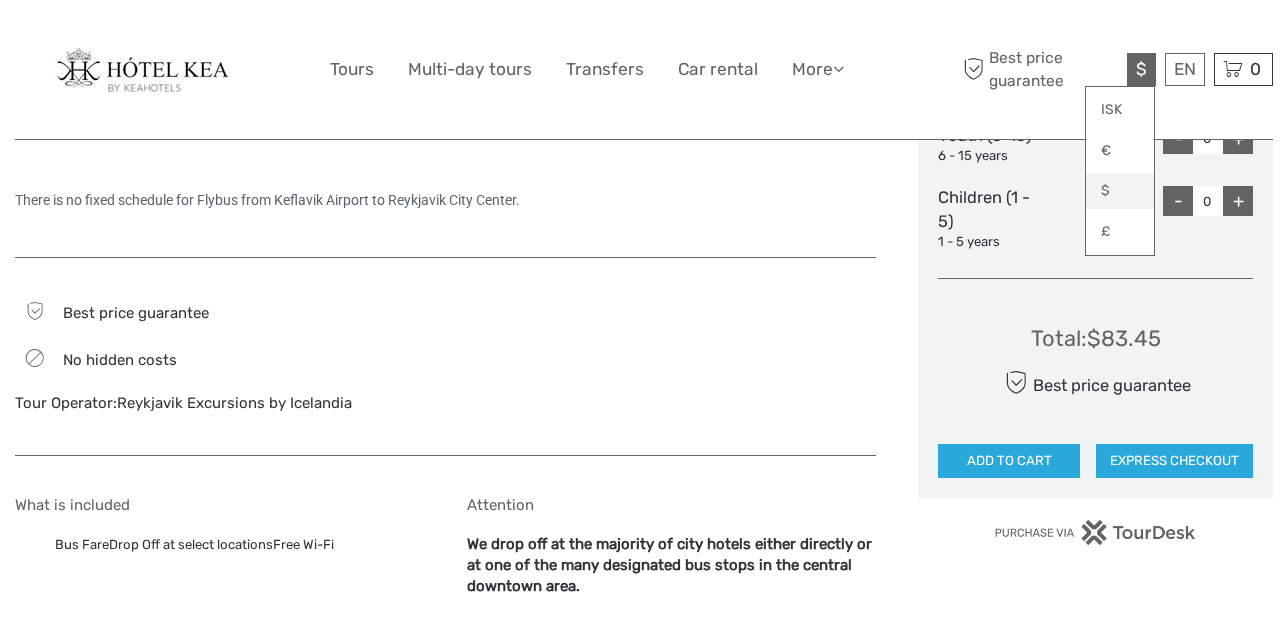 click on "$" at bounding box center [1120, 191] 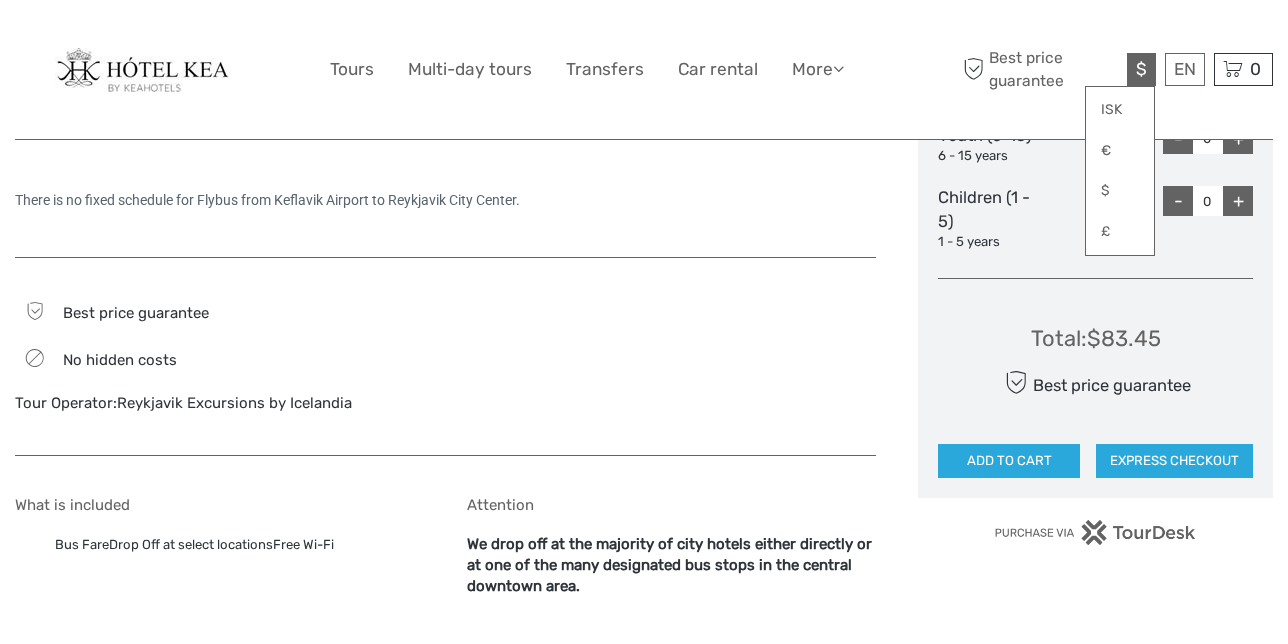 click on "Choose Date of Travel September 2025 Previous Month Next Month September 2025 Su Mo Tu We Th Fr Sa 31 1 2 3 4 5 6 7 8 9 10 11 12 13 14 15 16 17 18 19 20 21 22 23 24 25 26 27 28 29 30 1 2 3 4 5 6 7 8 9 10 11 Start time Open ticket Select the number of participants (min. 1 participant) Adult (16+) 16 - 99 years $41.73 - 2 + Youth (6-15) 6 - 15 years $20.86 - 0 + Children (1 - 5) 1 - 5 years $0.00 - 0 + Total :  $83.45 Best price guarantee ADD TO CART EXPRESS CHECKOUT" at bounding box center (1095, -84) 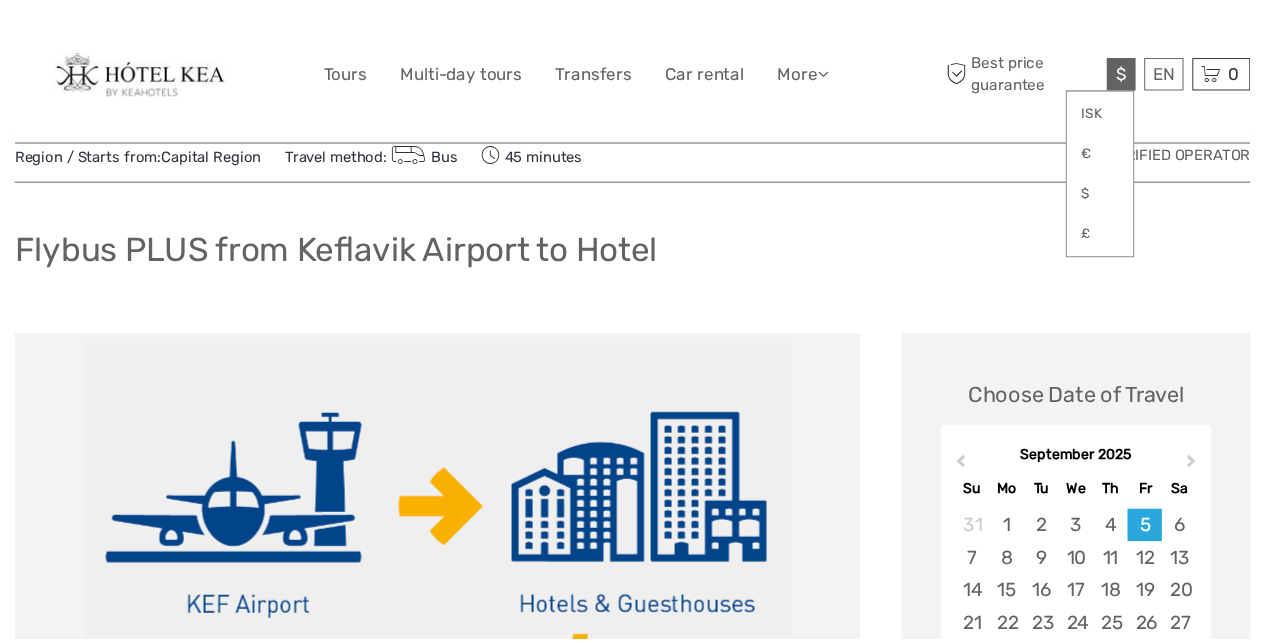 scroll, scrollTop: 40, scrollLeft: 0, axis: vertical 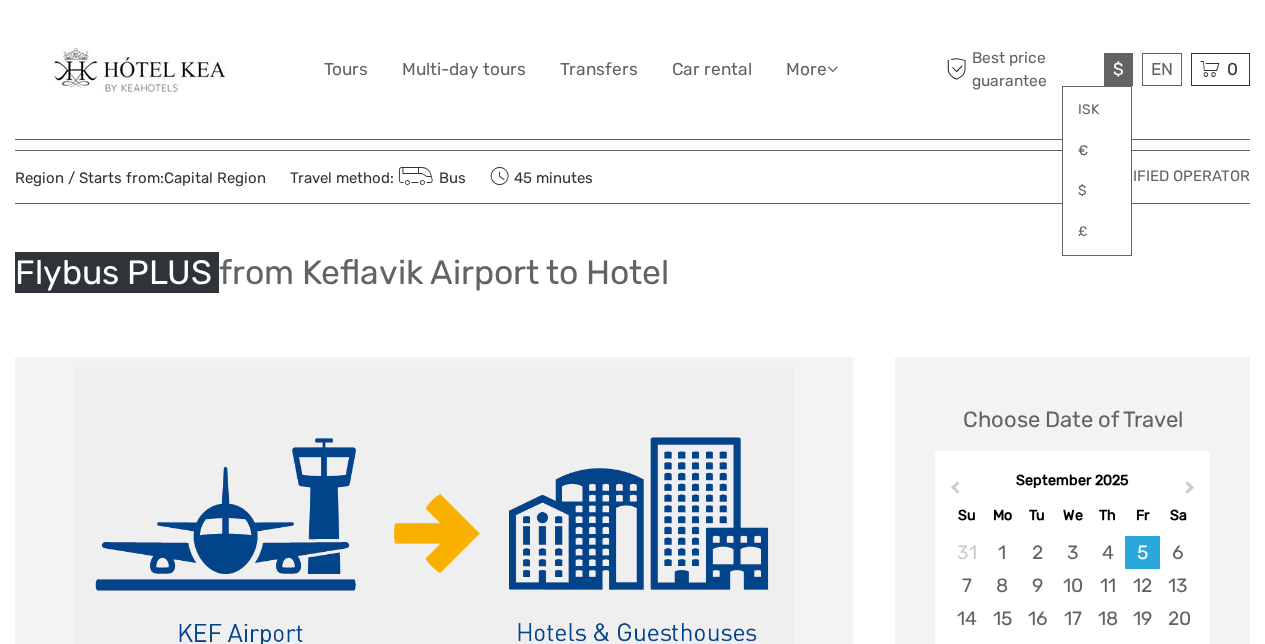 drag, startPoint x: 21, startPoint y: 274, endPoint x: 223, endPoint y: 263, distance: 202.29929 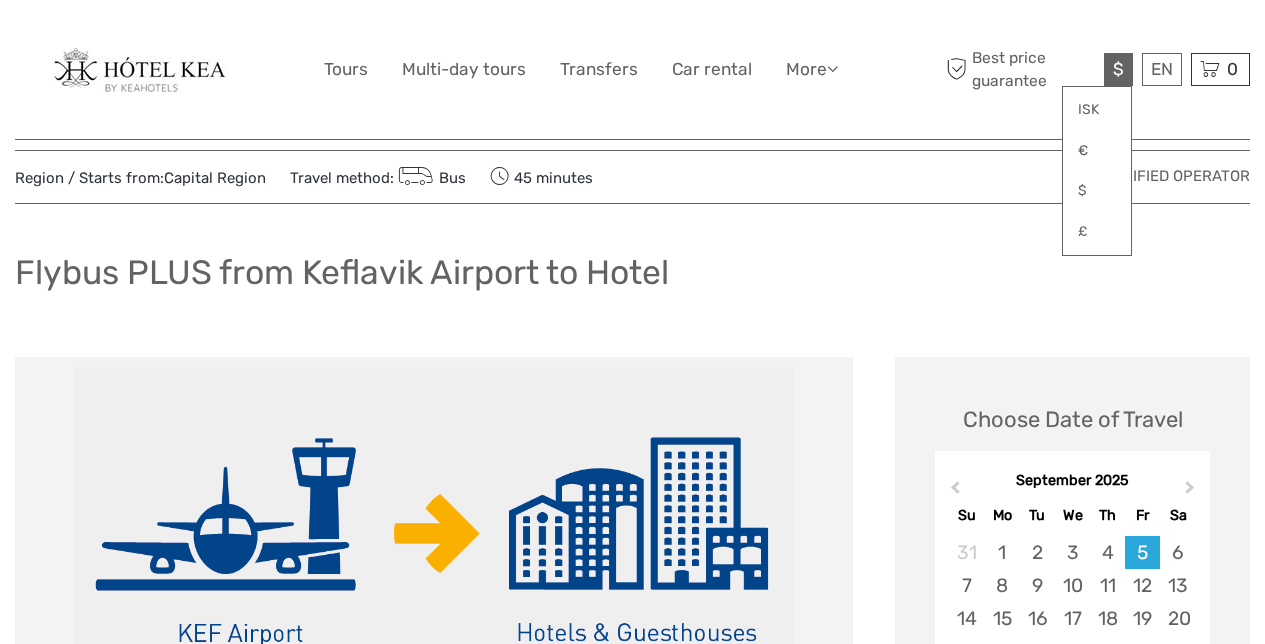 click on "Region / Starts from:
Capital Region
Travel method:
Bus
45 minutes
Verified Operator
Flybus PLUS from Keflavik Airport to Hotel
Transfer from KEF Airport to  Reykjavik Hotels or Bus Stops .
Flybus operates in connection with all arriving flights at Keflavik Airport with direct transportation to Reykjavik City Center. Flybus will be waiting for you outside the terminal building.
If your flight is delayed, Flybus will wait for you.
There is no fixed schedule for Flybus from Keflavik Airport to Reykjavik City Center." at bounding box center (632, 3445) 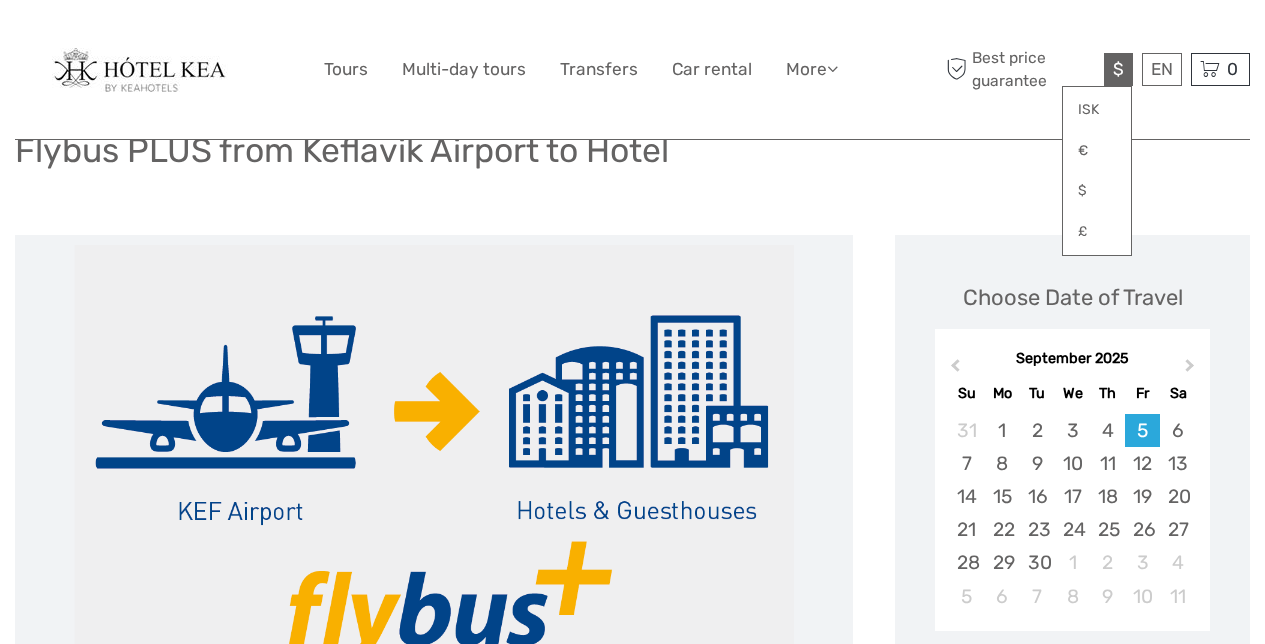 scroll, scrollTop: 0, scrollLeft: 0, axis: both 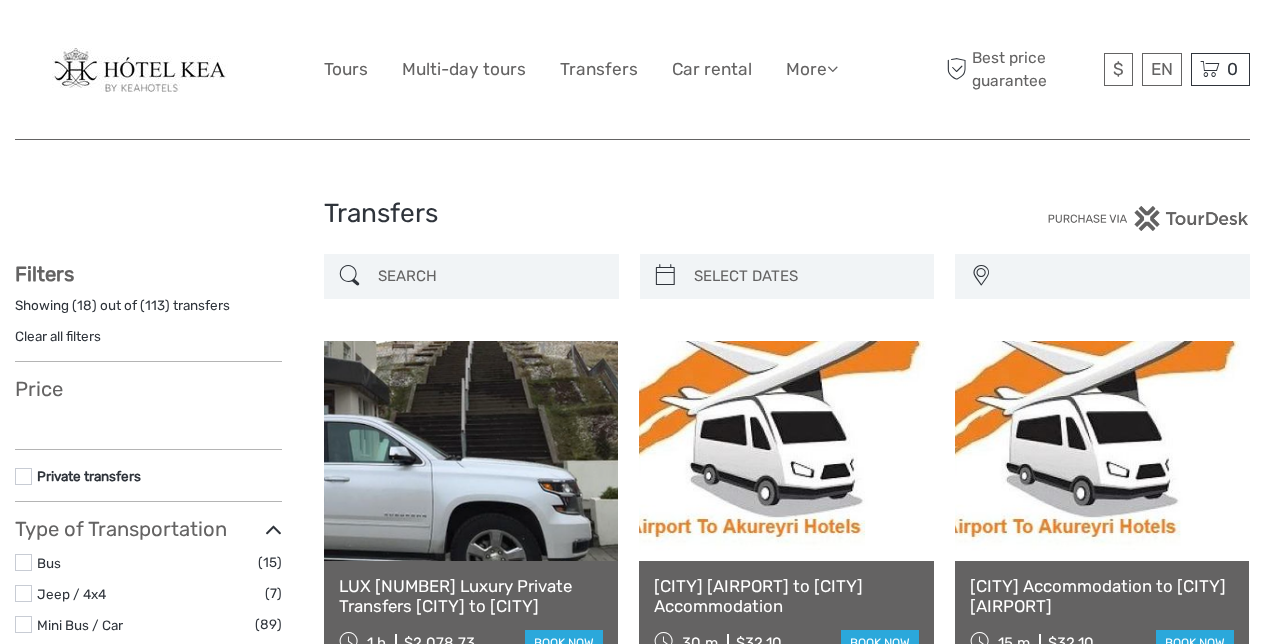 select 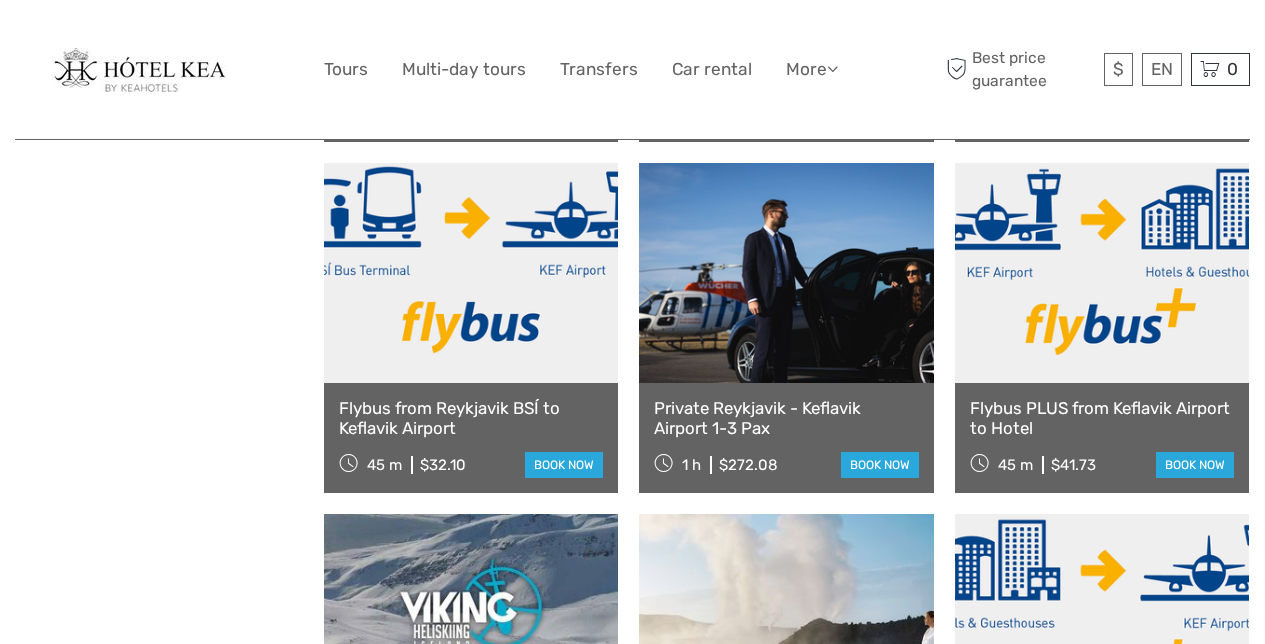 select 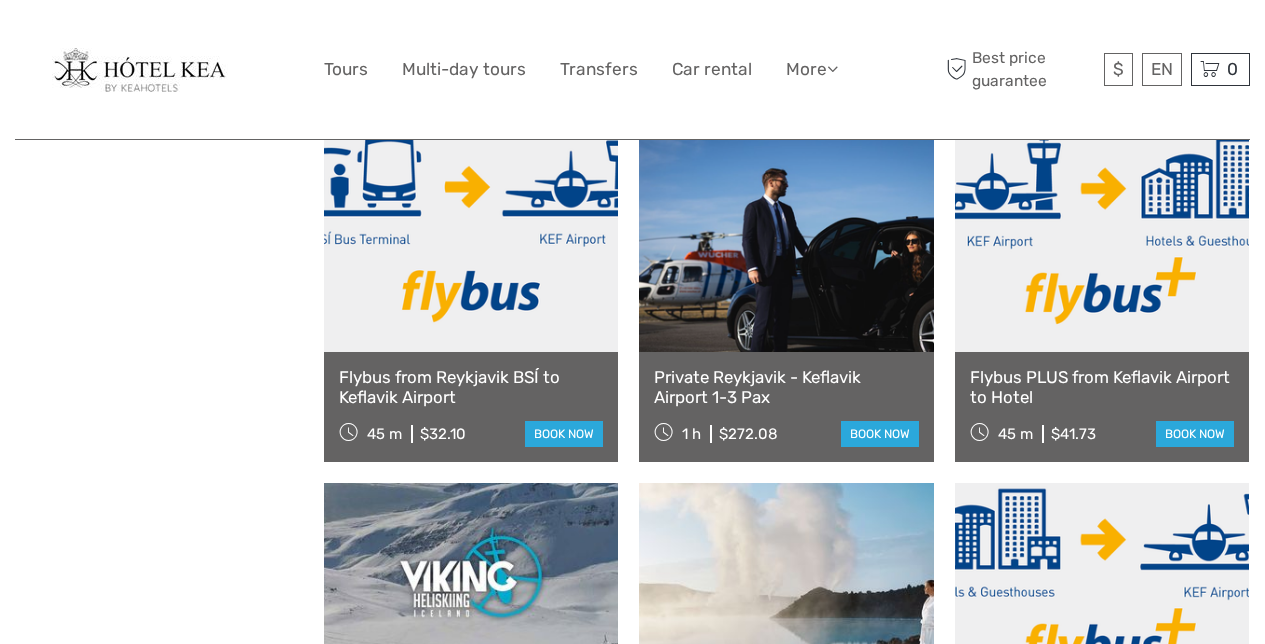 scroll, scrollTop: 0, scrollLeft: 0, axis: both 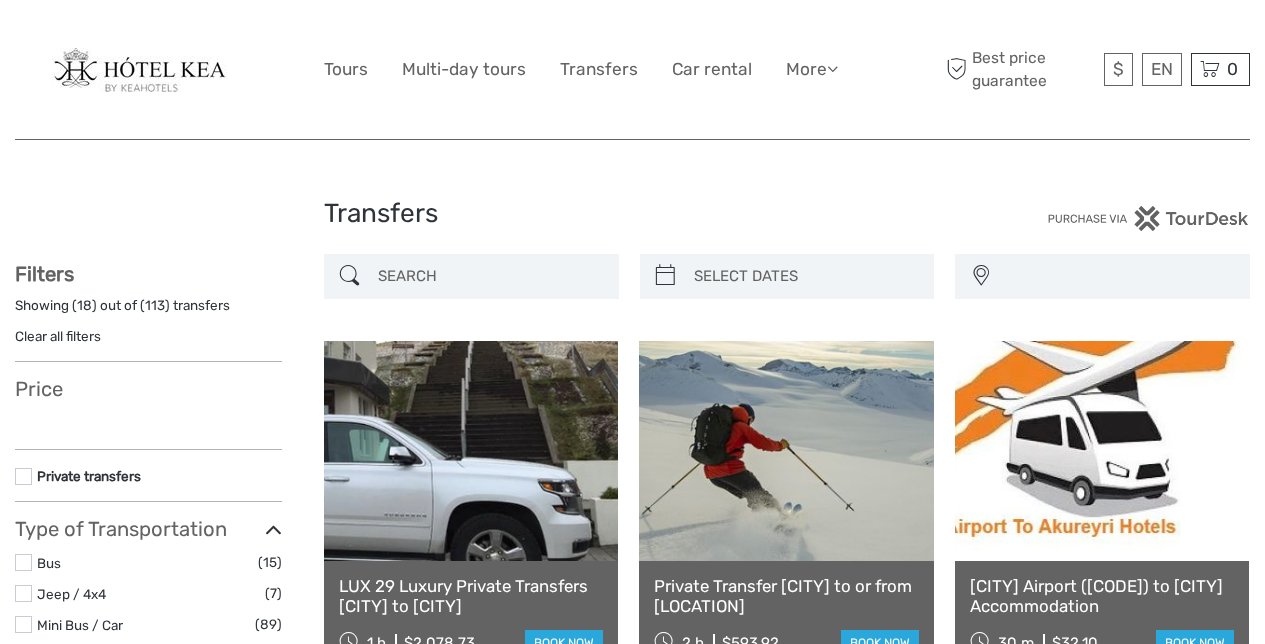 select 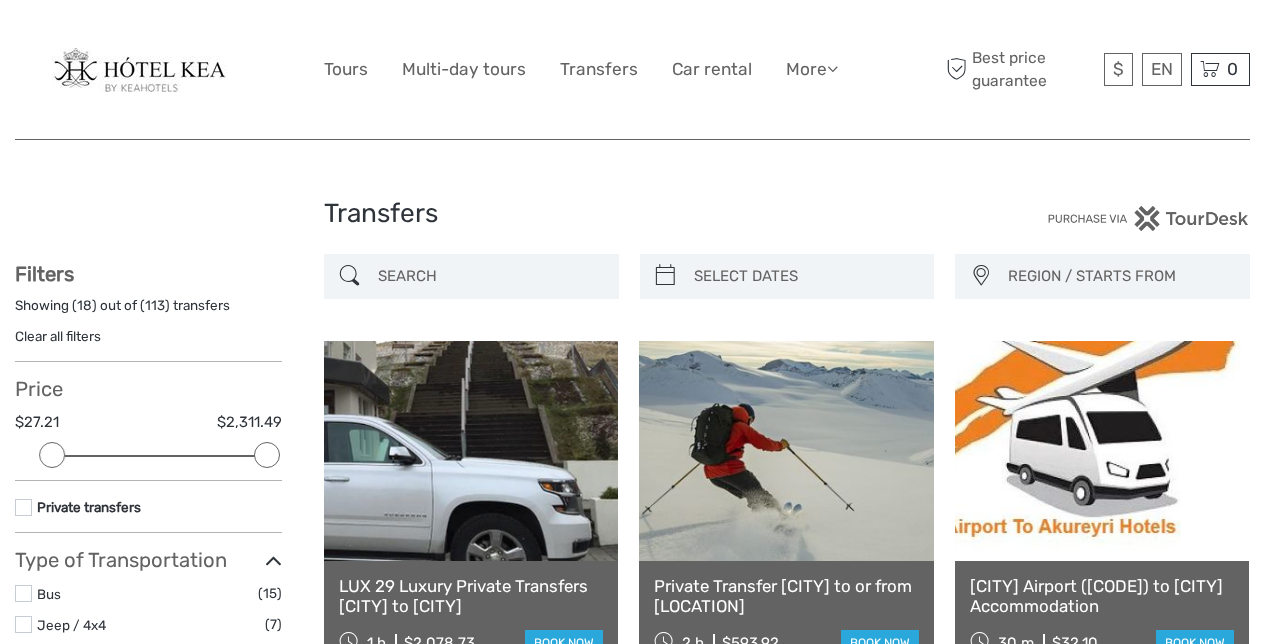 scroll, scrollTop: 0, scrollLeft: 0, axis: both 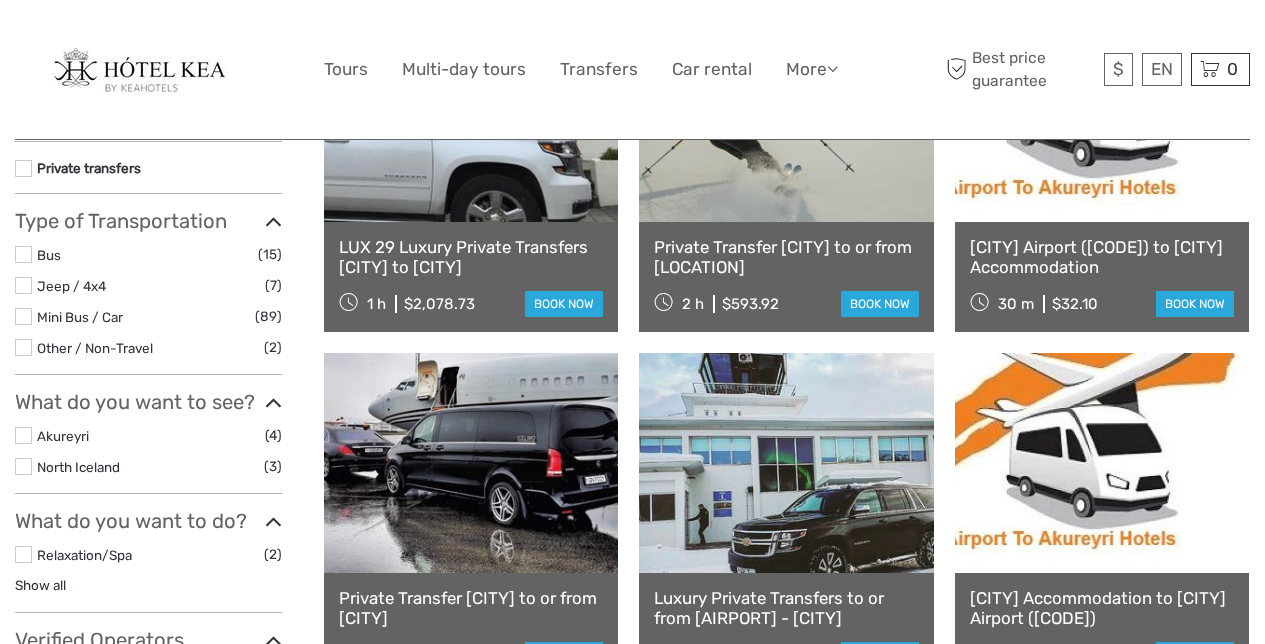 click at bounding box center [23, 435] 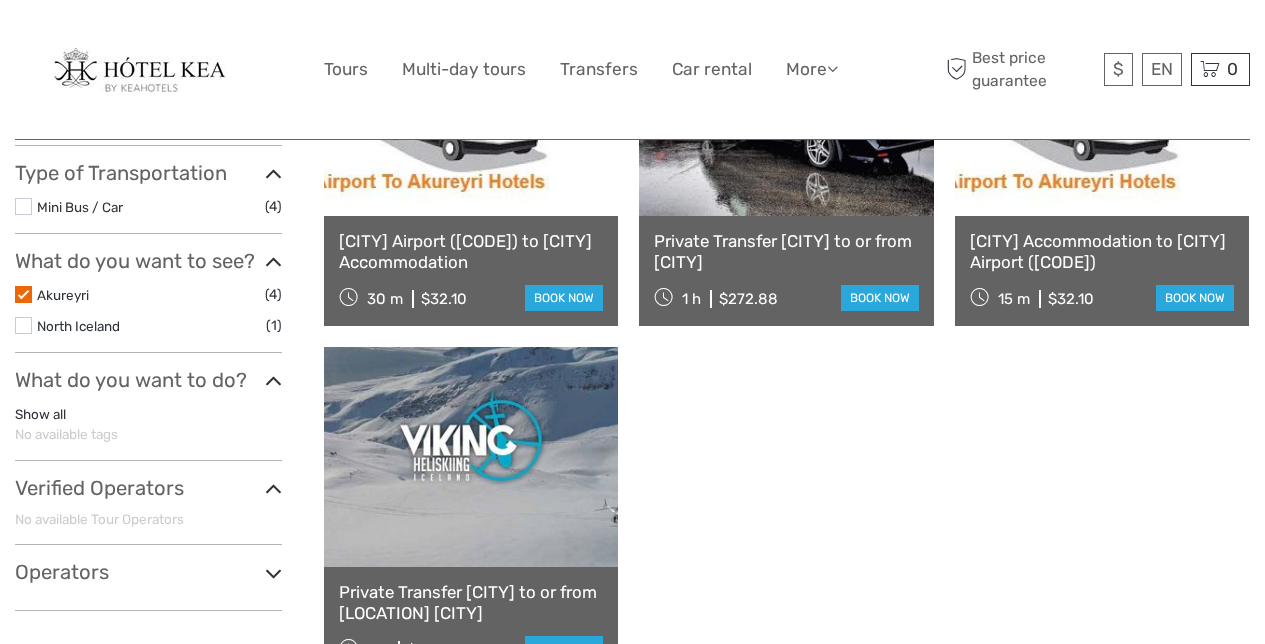 scroll, scrollTop: 370, scrollLeft: 0, axis: vertical 